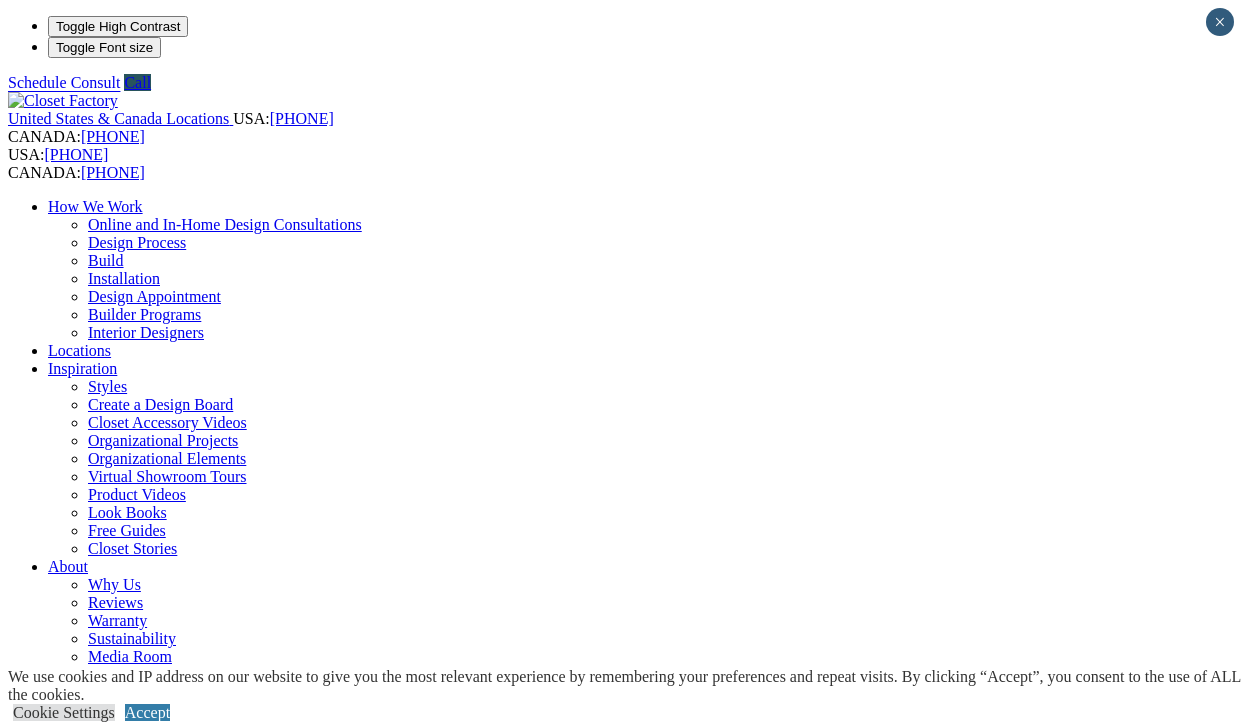 scroll, scrollTop: 0, scrollLeft: 0, axis: both 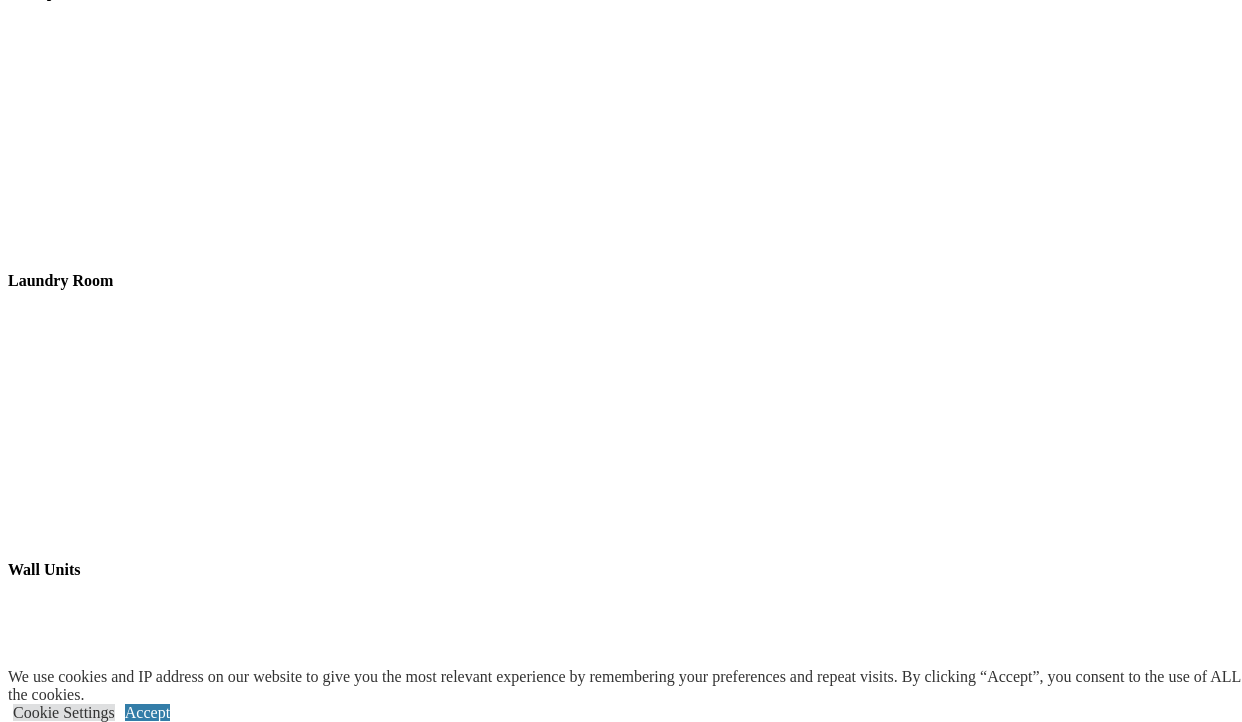 click on "Garage Storage" at bounding box center (621, 11285) 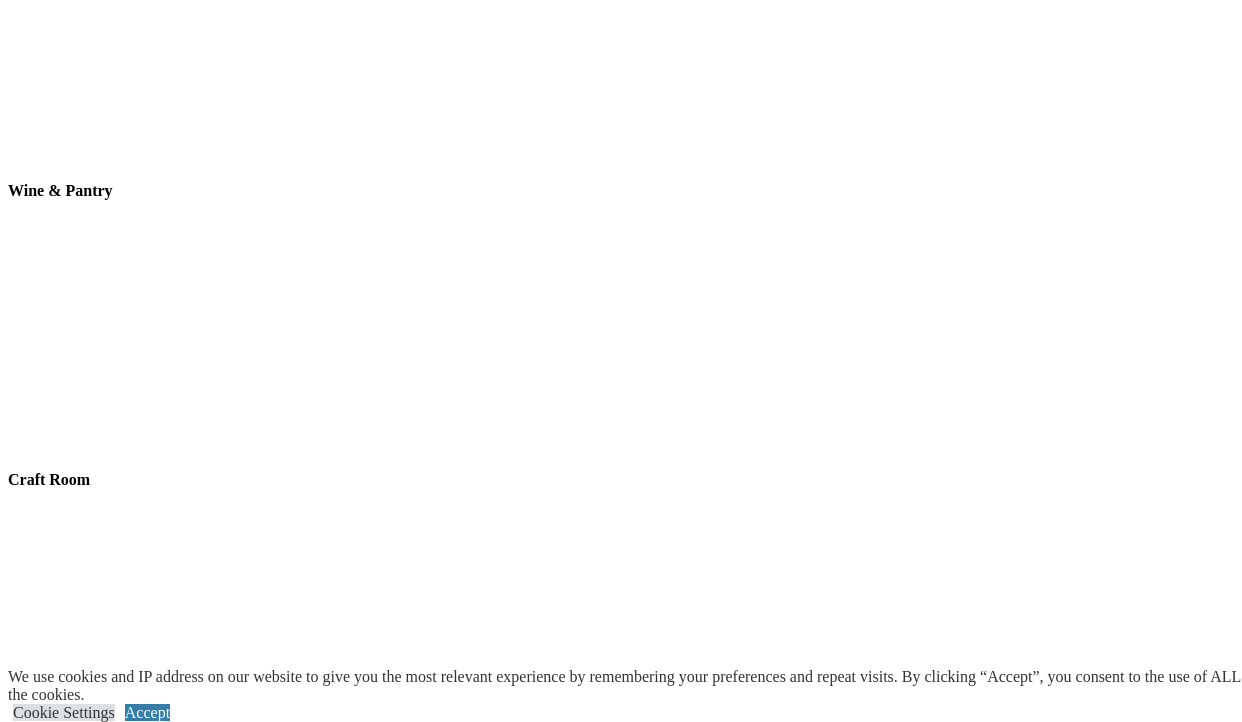 scroll, scrollTop: 6781, scrollLeft: 0, axis: vertical 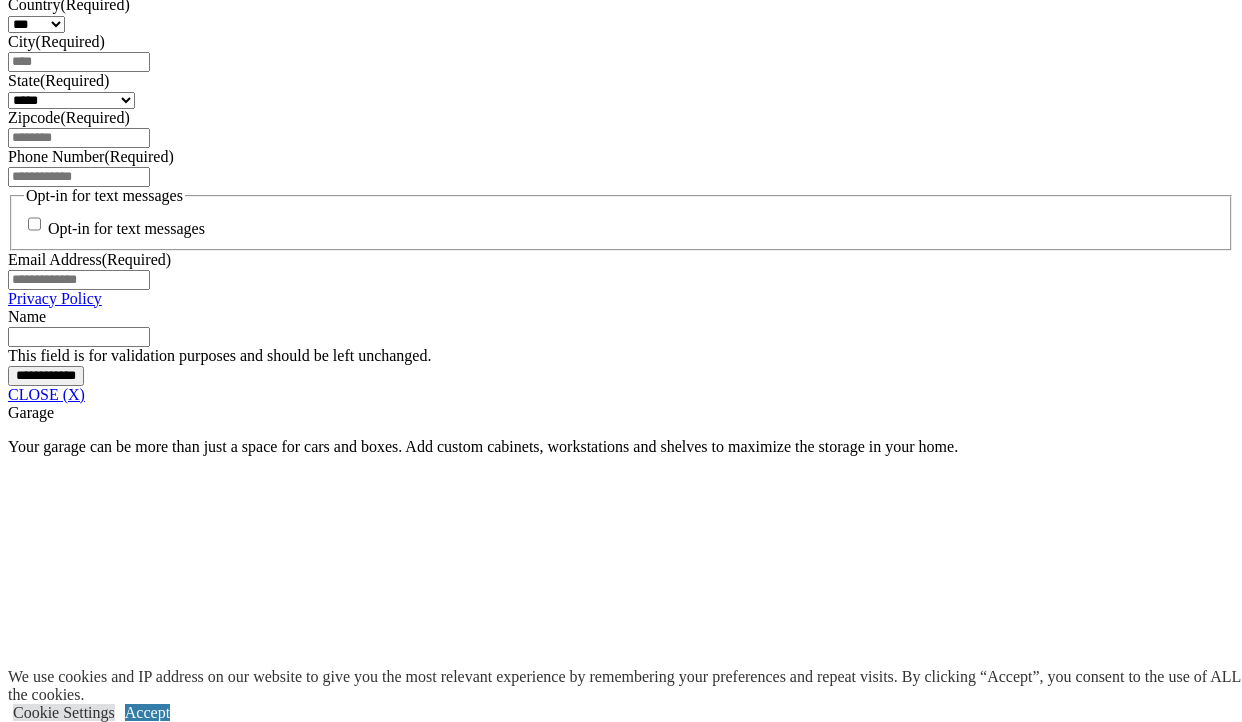 click at bounding box center (186, 1854) 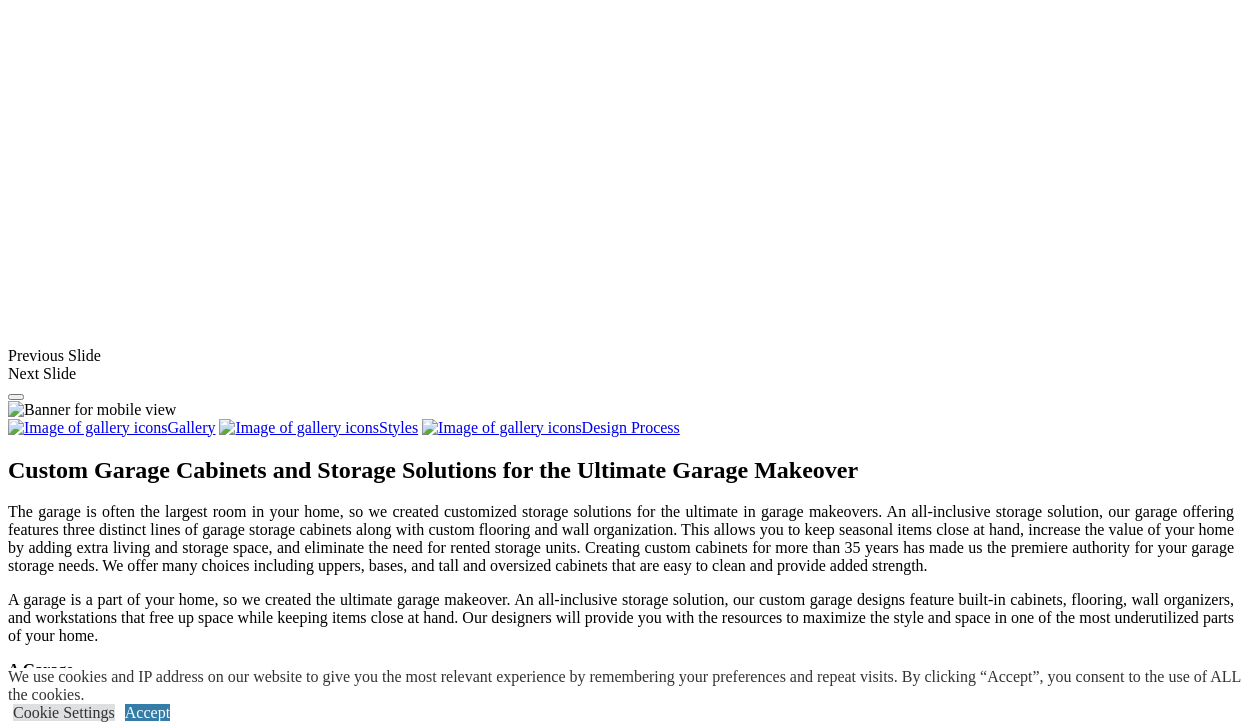 scroll, scrollTop: 2034, scrollLeft: 0, axis: vertical 